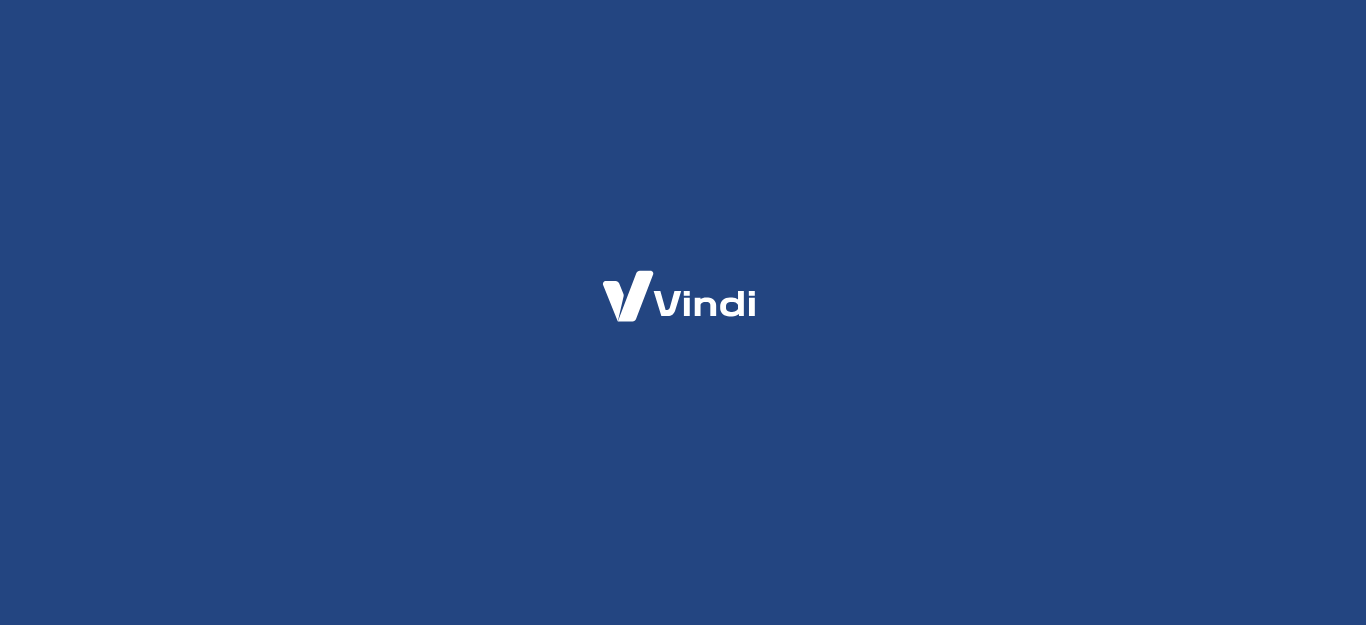 scroll, scrollTop: 0, scrollLeft: 0, axis: both 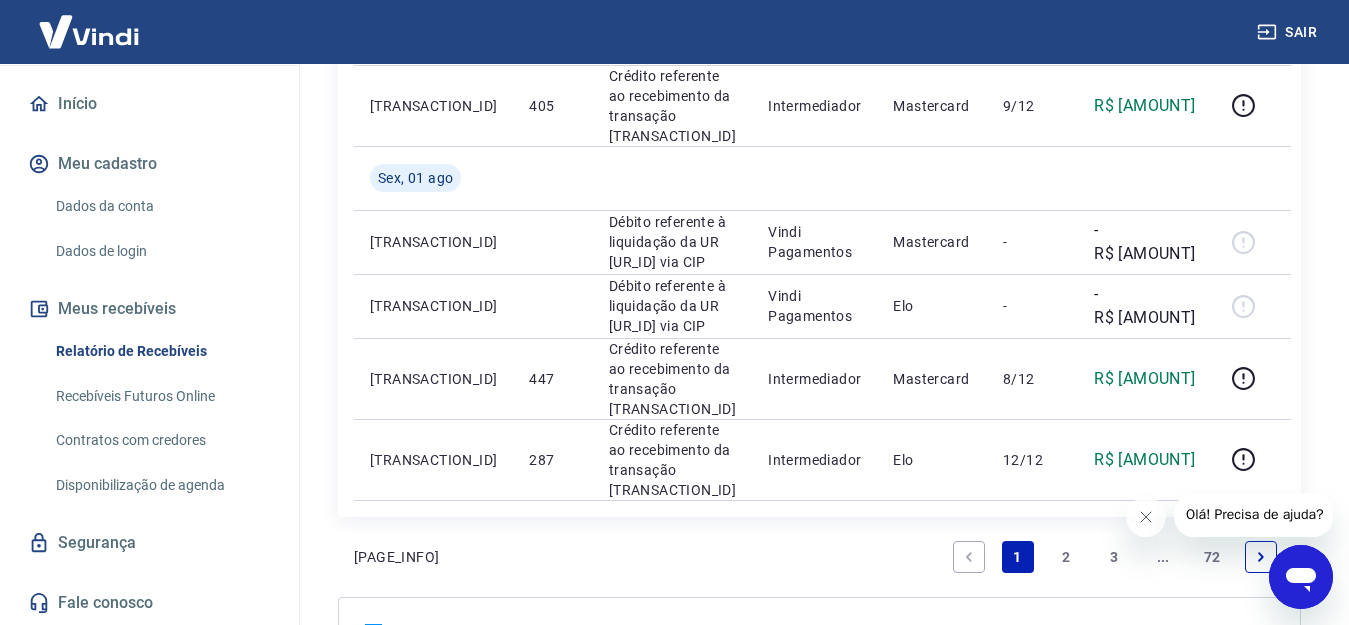 click on "2" at bounding box center (1066, 557) 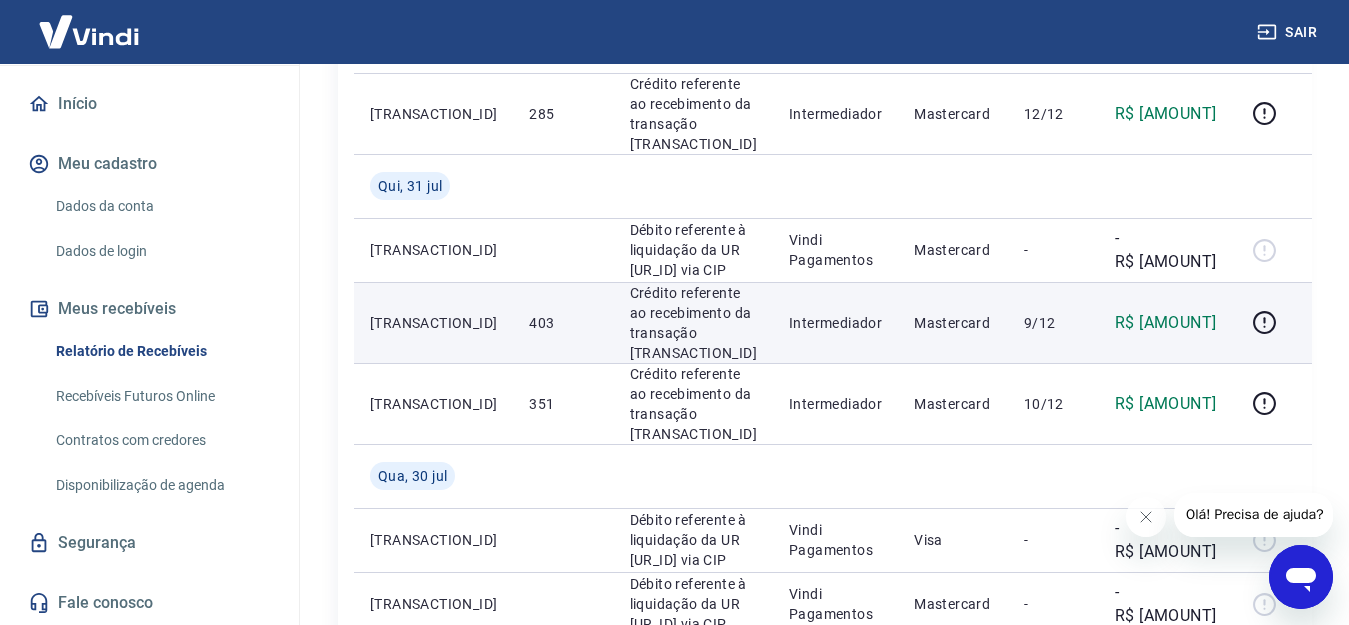 scroll, scrollTop: 500, scrollLeft: 0, axis: vertical 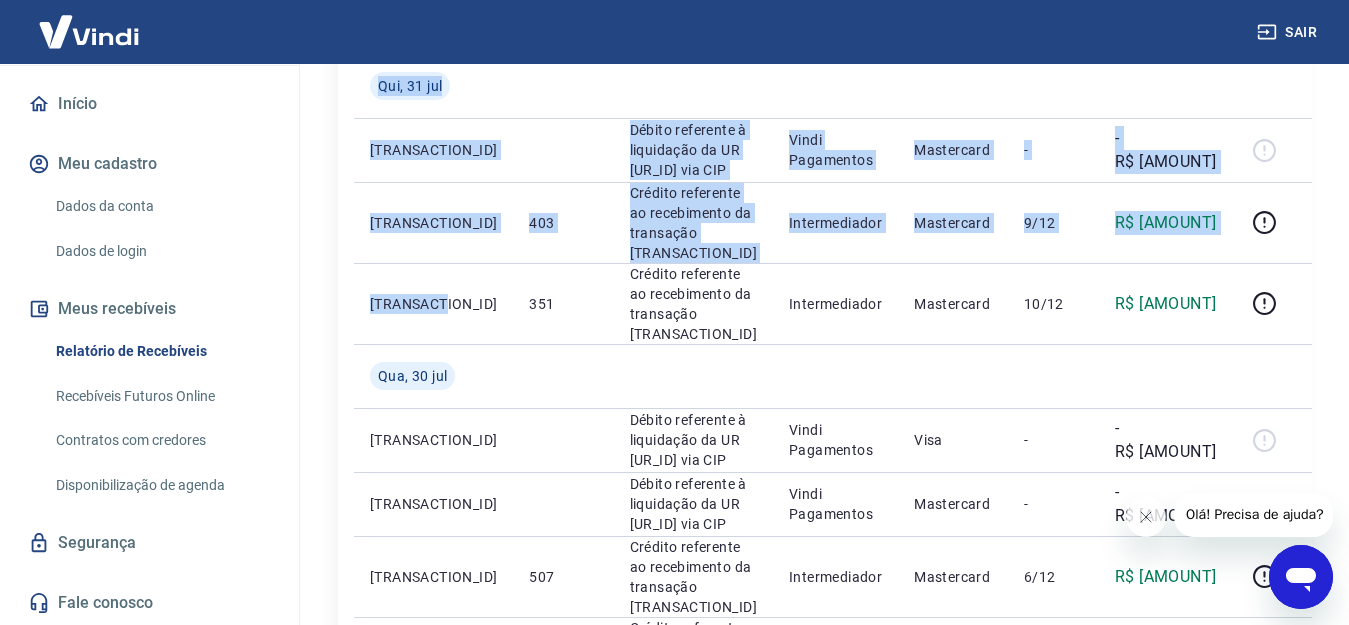 drag, startPoint x: 454, startPoint y: 255, endPoint x: 334, endPoint y: 256, distance: 120.004166 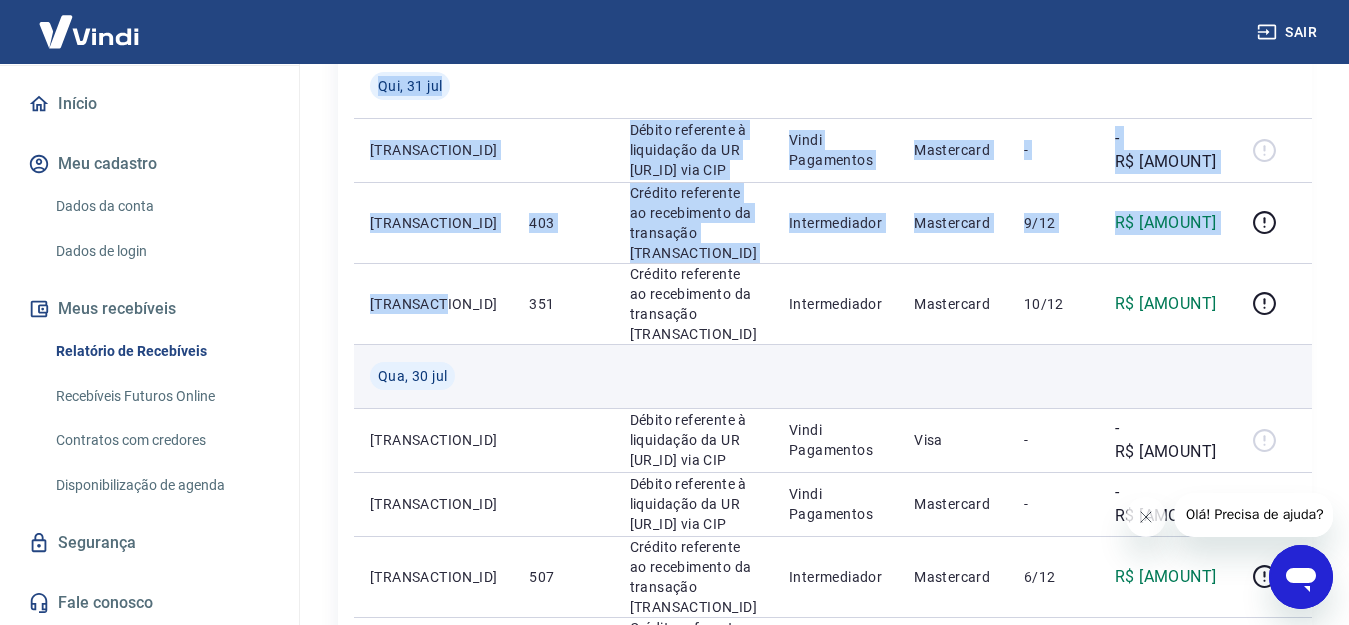 click on "[TRANSACTION_ID]" at bounding box center [433, 303] 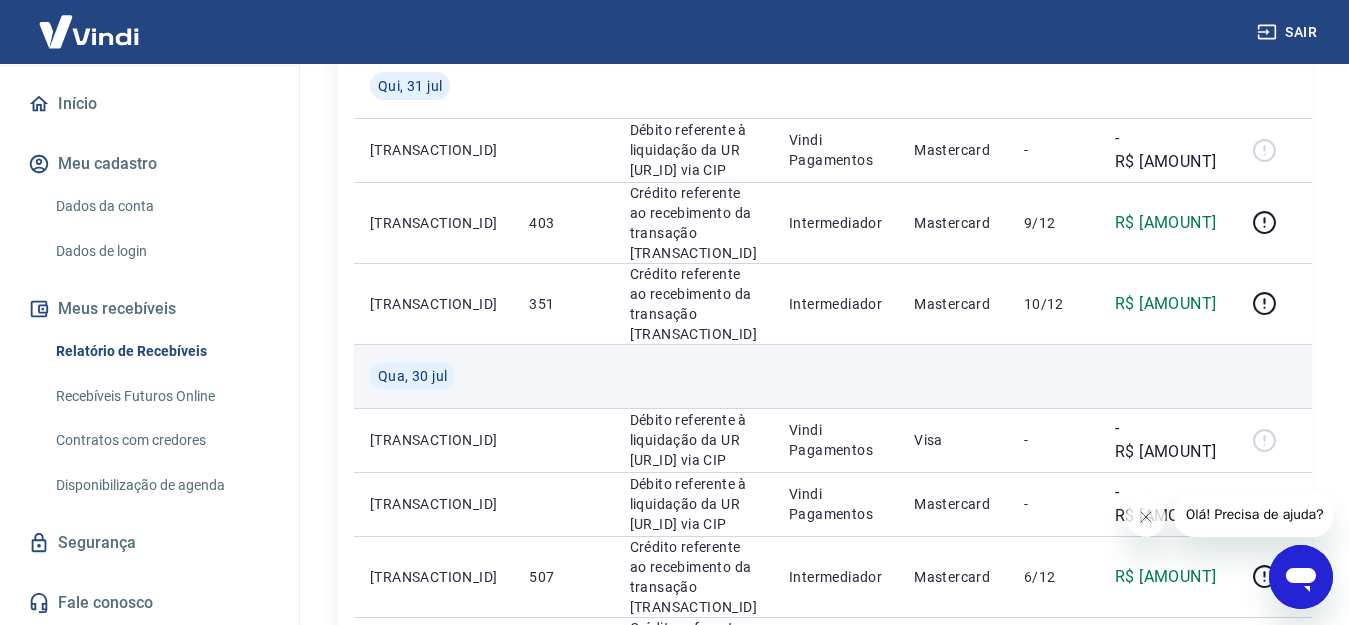 click at bounding box center (563, 376) 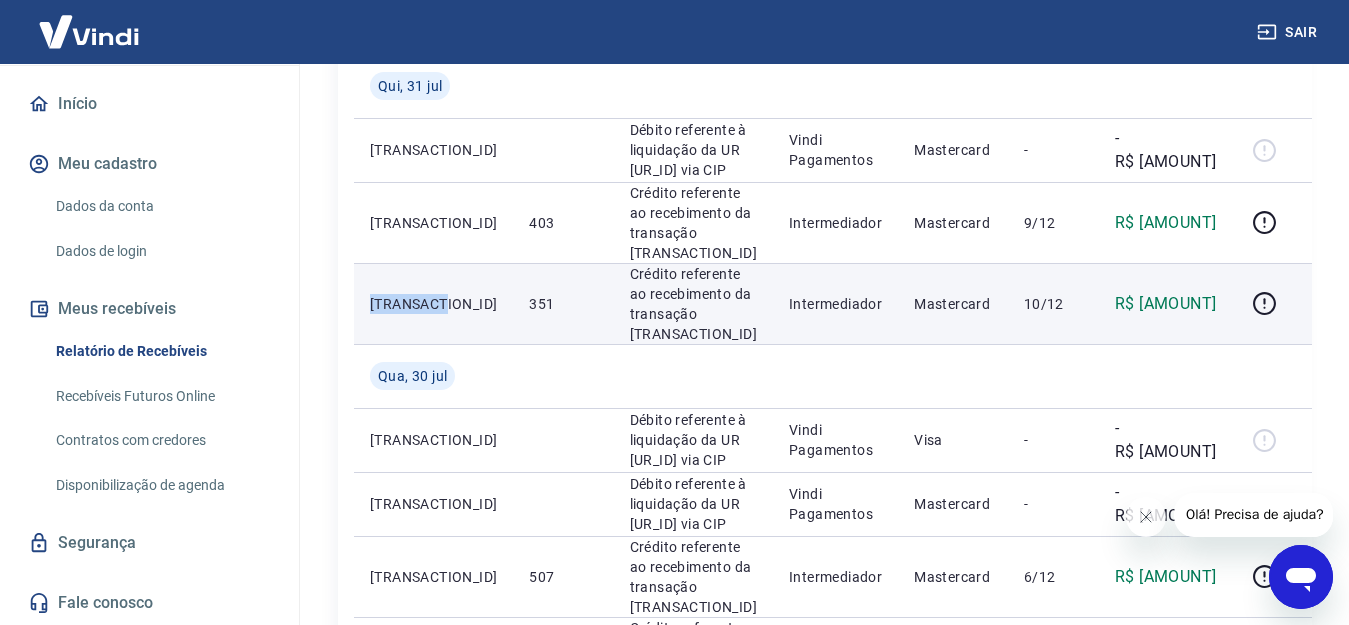 drag, startPoint x: 441, startPoint y: 263, endPoint x: 366, endPoint y: 262, distance: 75.00667 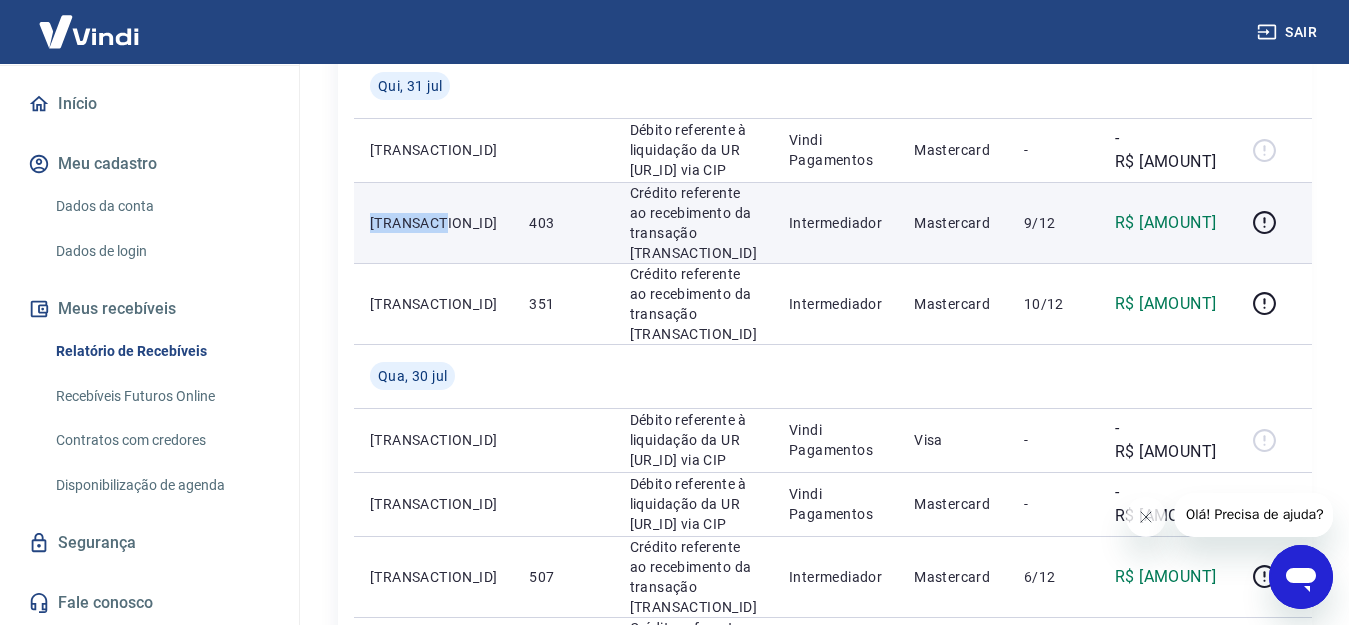 drag, startPoint x: 445, startPoint y: 195, endPoint x: 374, endPoint y: 195, distance: 71 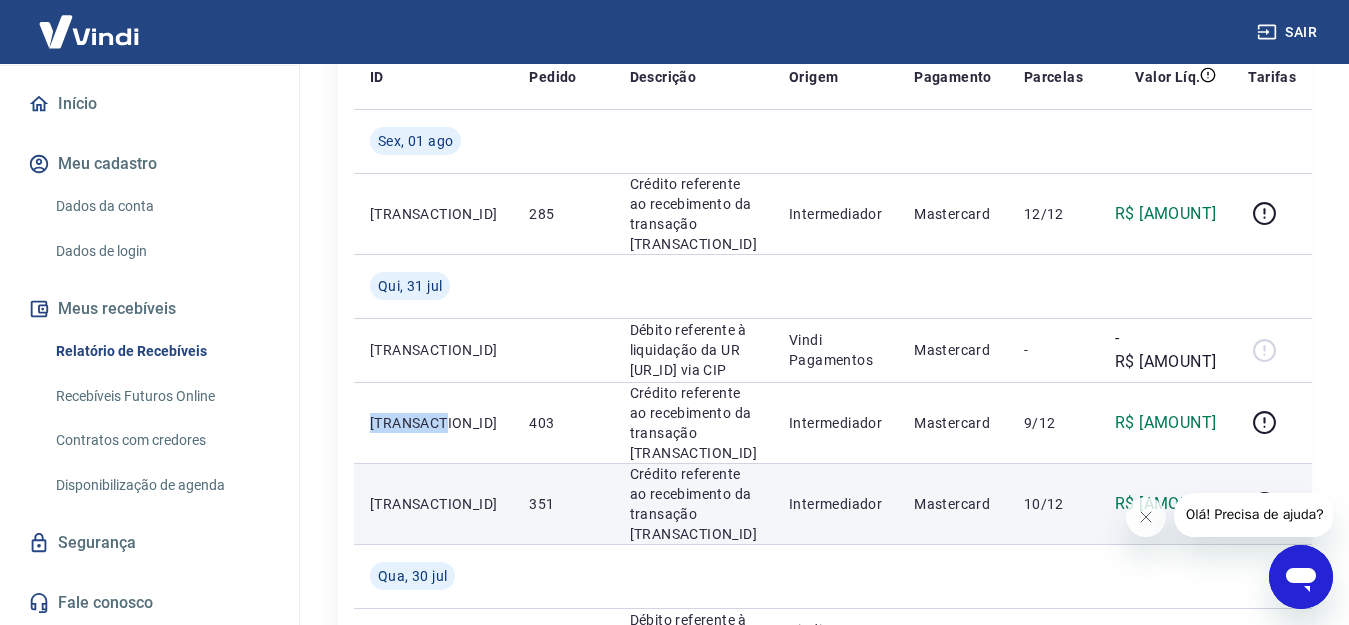 scroll, scrollTop: 200, scrollLeft: 0, axis: vertical 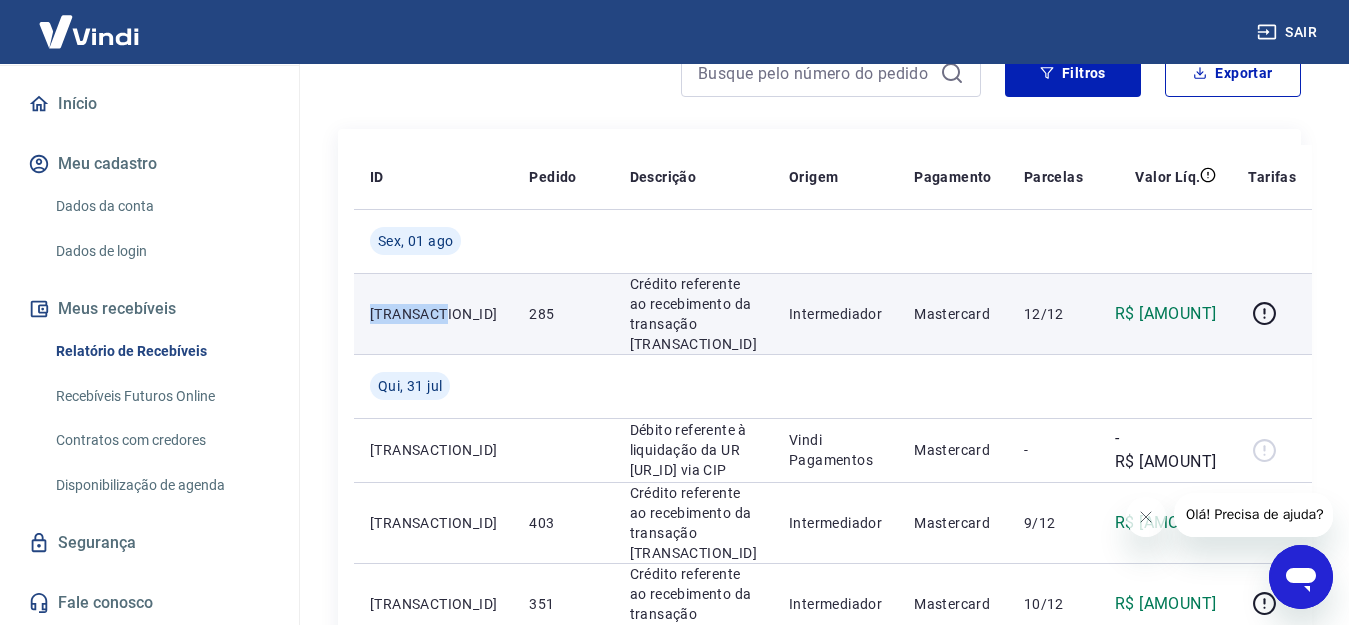 drag, startPoint x: 445, startPoint y: 304, endPoint x: 374, endPoint y: 303, distance: 71.00704 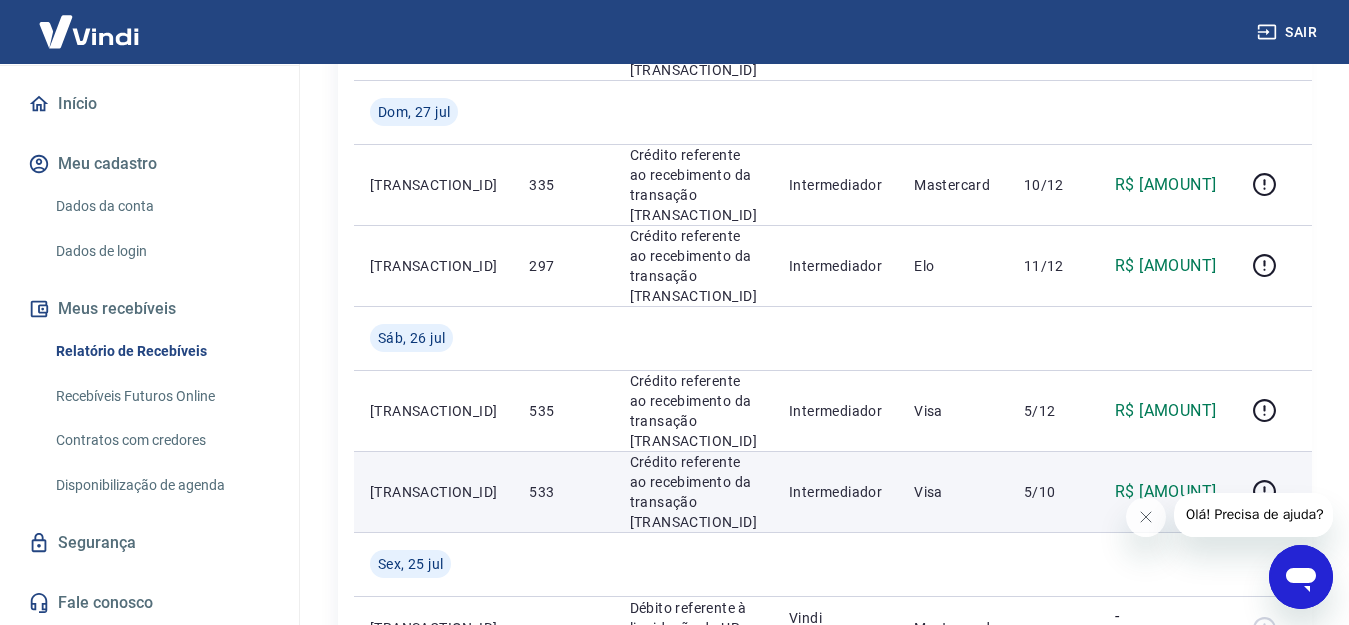 scroll, scrollTop: 1841, scrollLeft: 0, axis: vertical 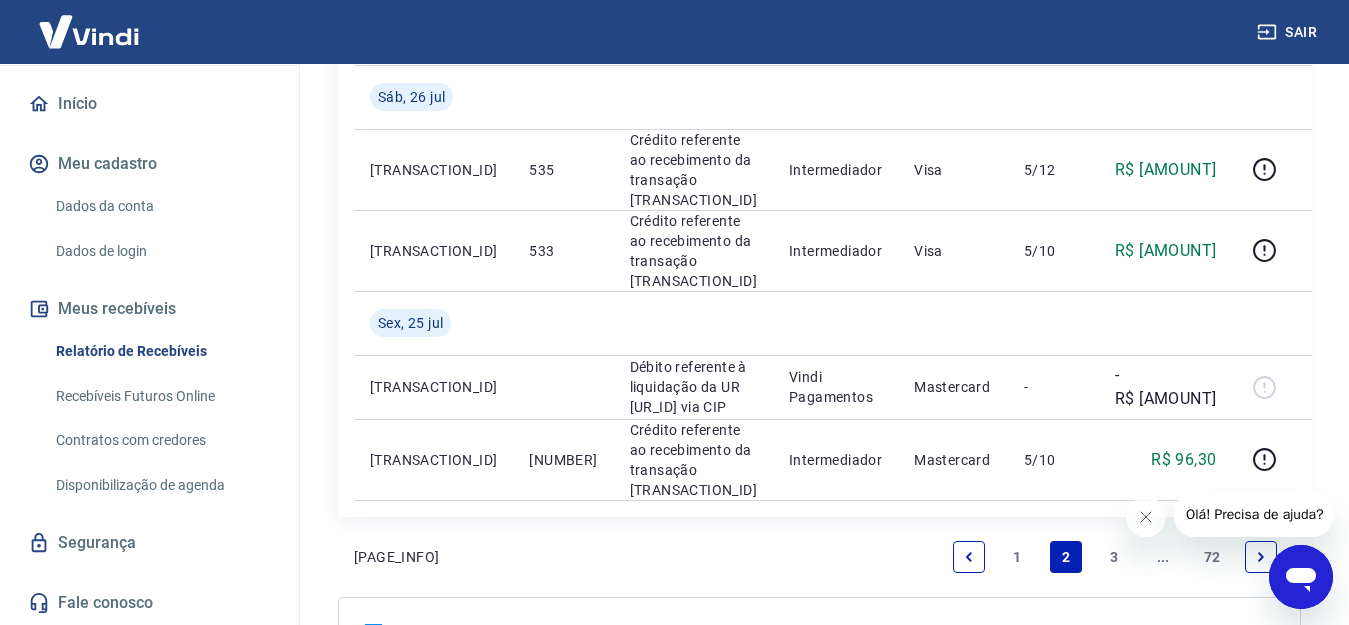 click on "1" at bounding box center (1018, 557) 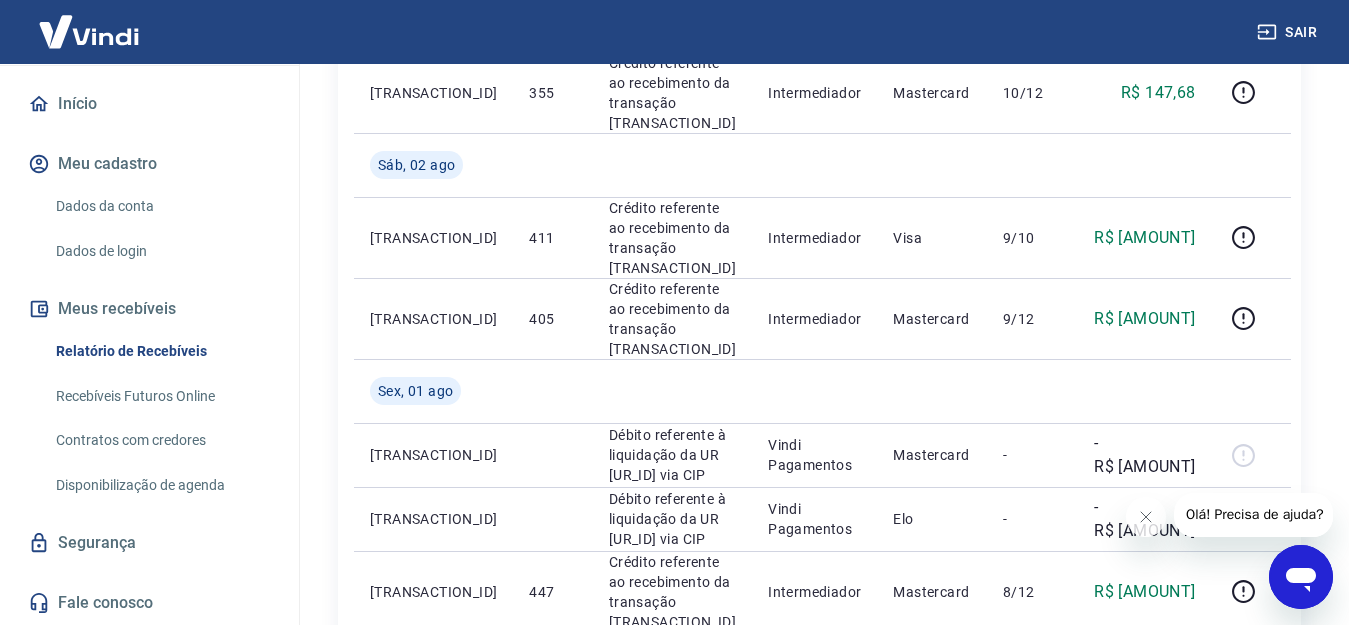 scroll, scrollTop: 1700, scrollLeft: 0, axis: vertical 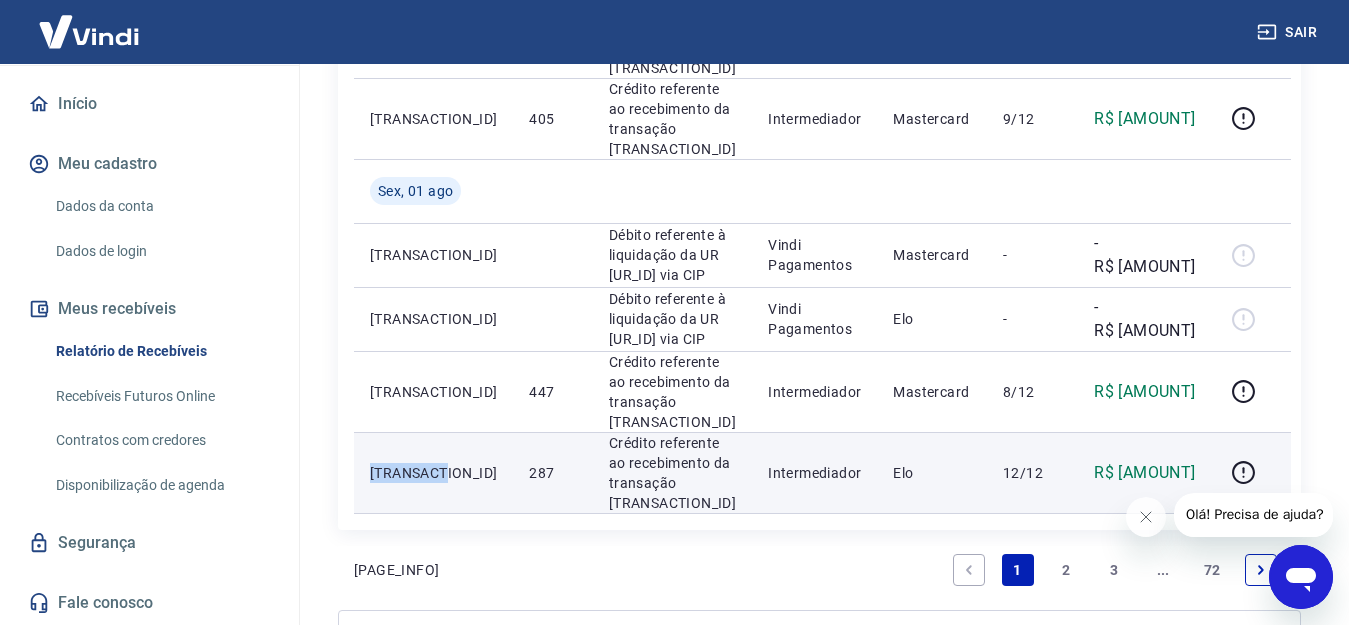 drag, startPoint x: 463, startPoint y: 282, endPoint x: 369, endPoint y: 280, distance: 94.02127 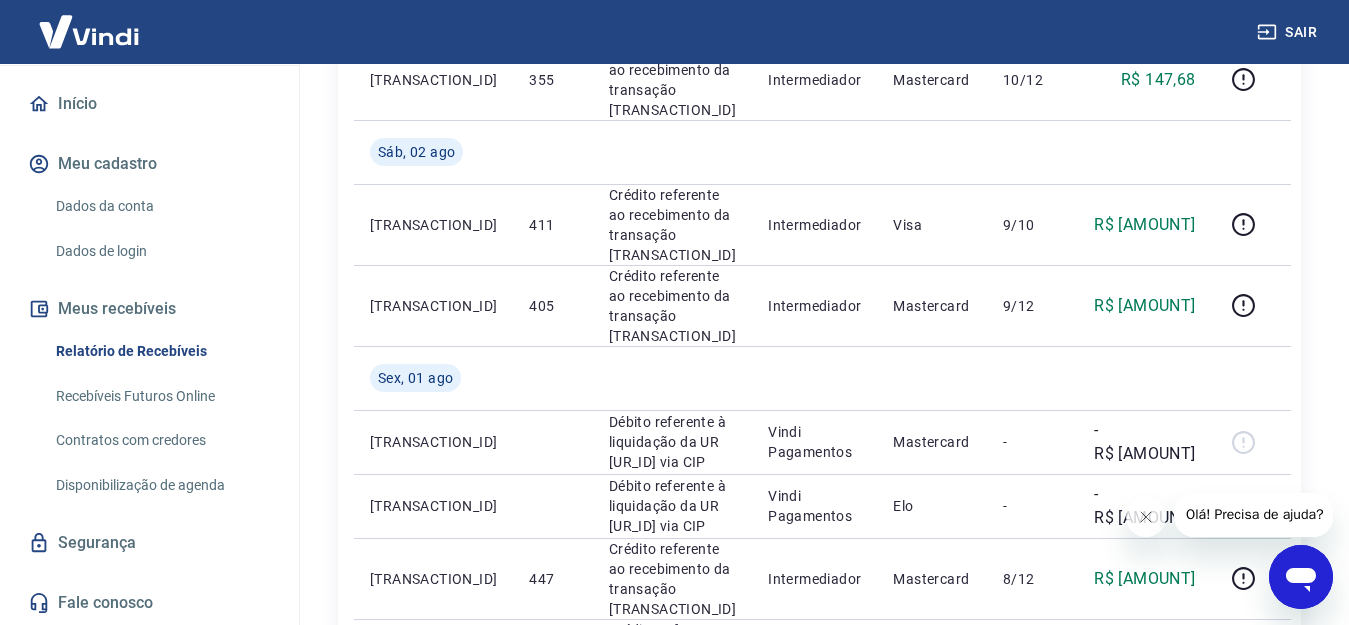 scroll, scrollTop: 1613, scrollLeft: 0, axis: vertical 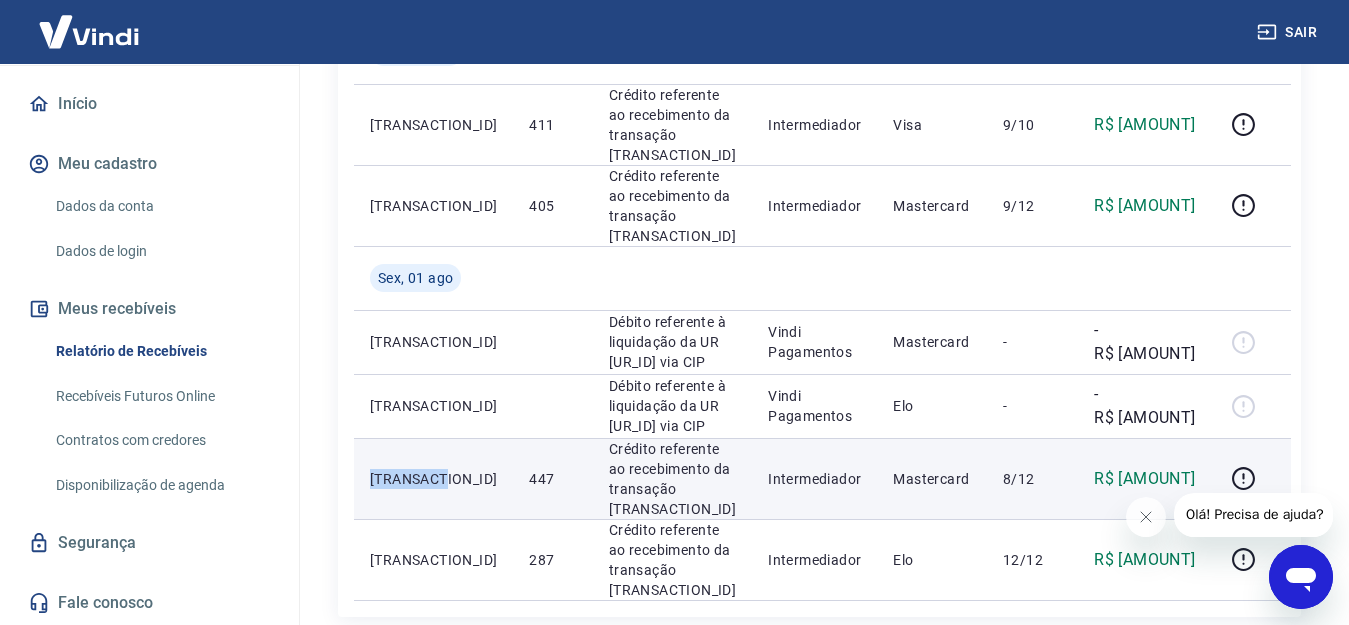 drag, startPoint x: 443, startPoint y: 295, endPoint x: 363, endPoint y: 296, distance: 80.00625 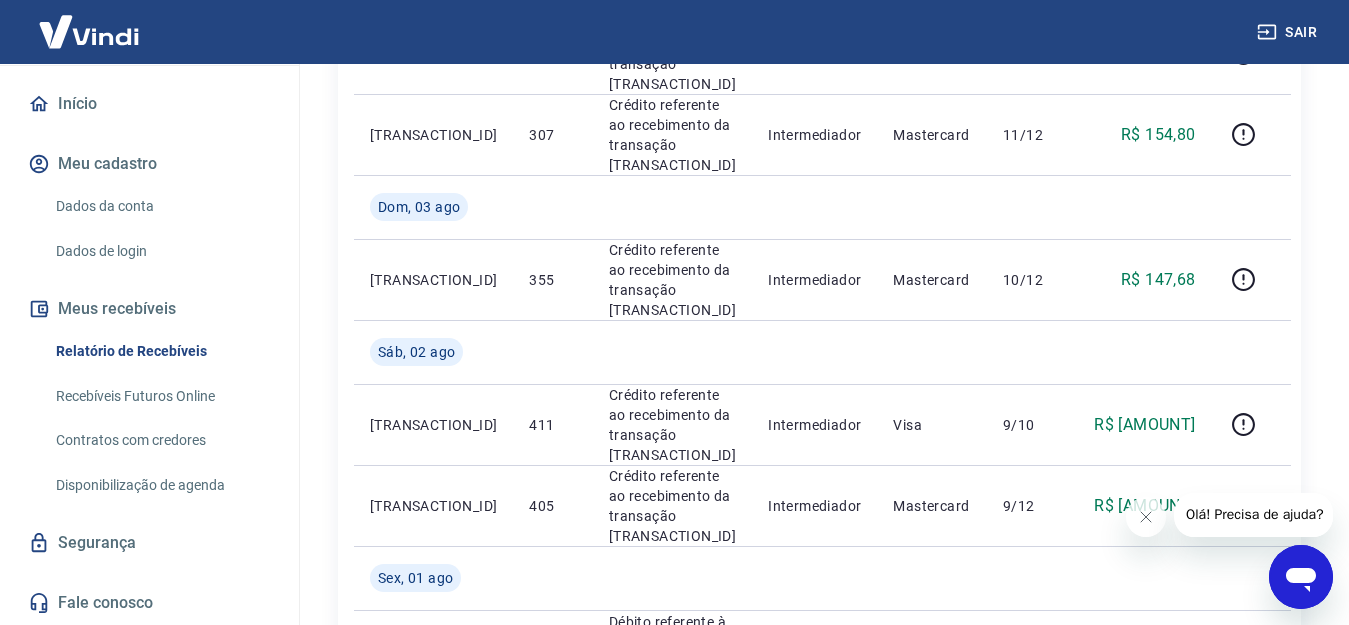 scroll, scrollTop: 1213, scrollLeft: 0, axis: vertical 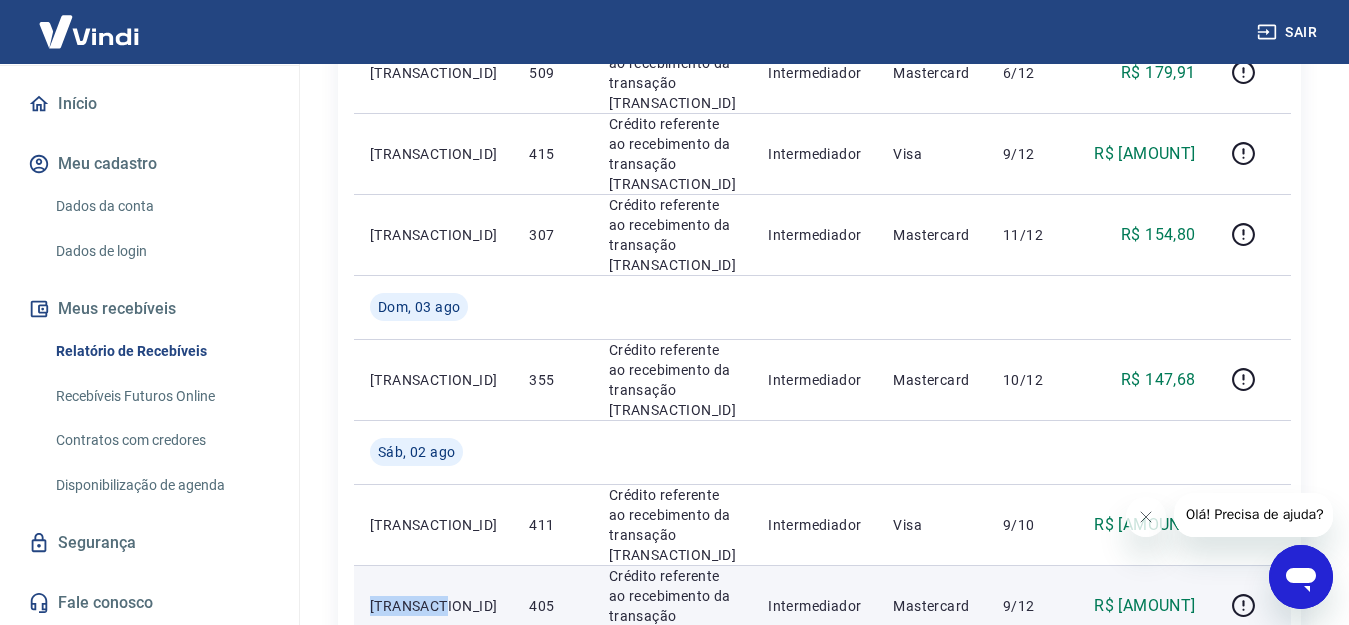 drag, startPoint x: 447, startPoint y: 440, endPoint x: 373, endPoint y: 446, distance: 74.24284 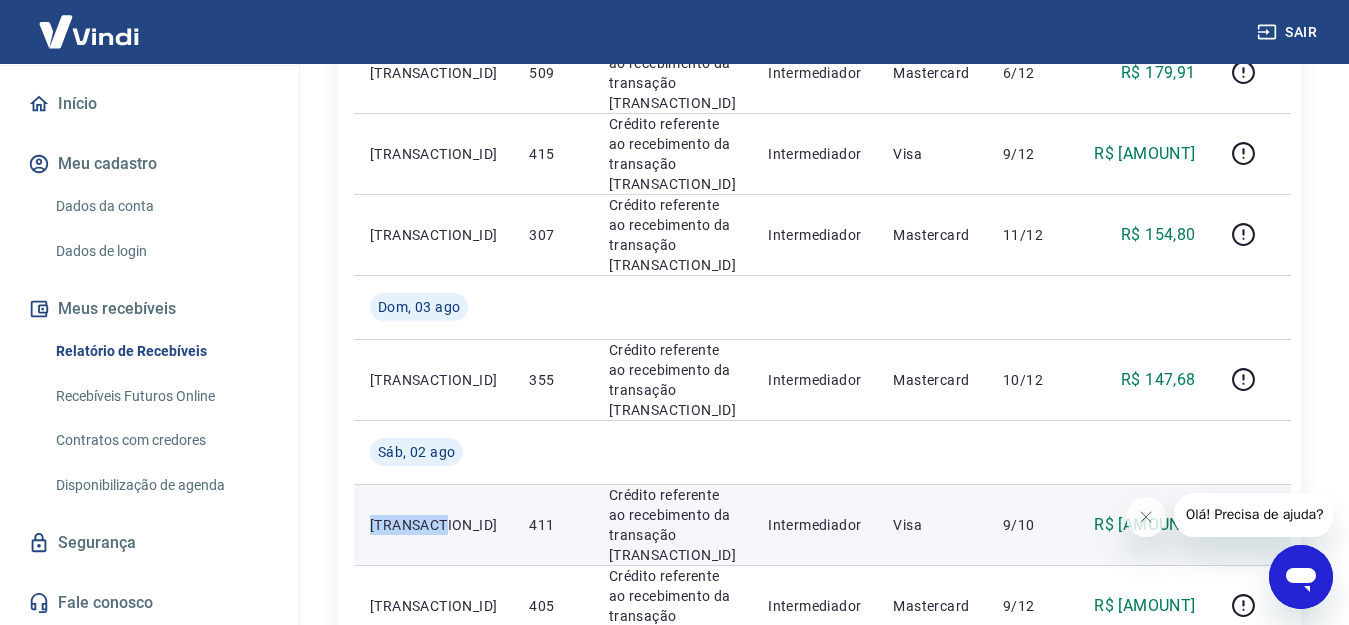 drag, startPoint x: 449, startPoint y: 379, endPoint x: 374, endPoint y: 383, distance: 75.10659 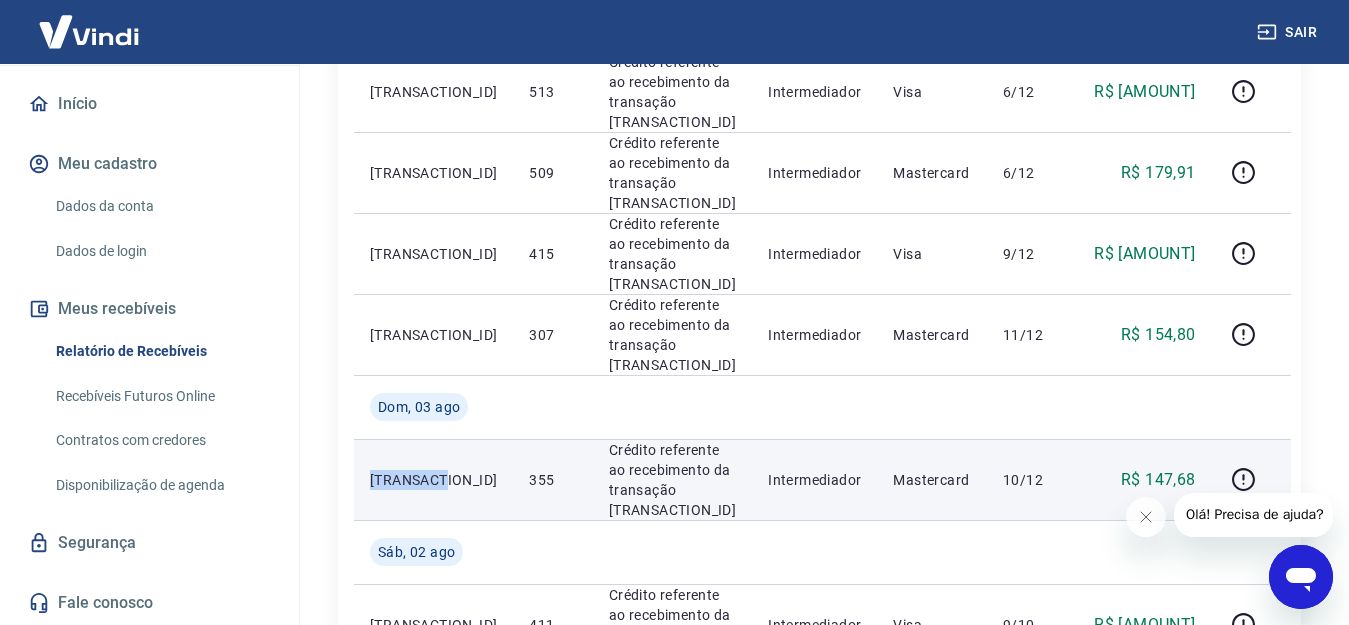 drag, startPoint x: 454, startPoint y: 350, endPoint x: 369, endPoint y: 355, distance: 85.146935 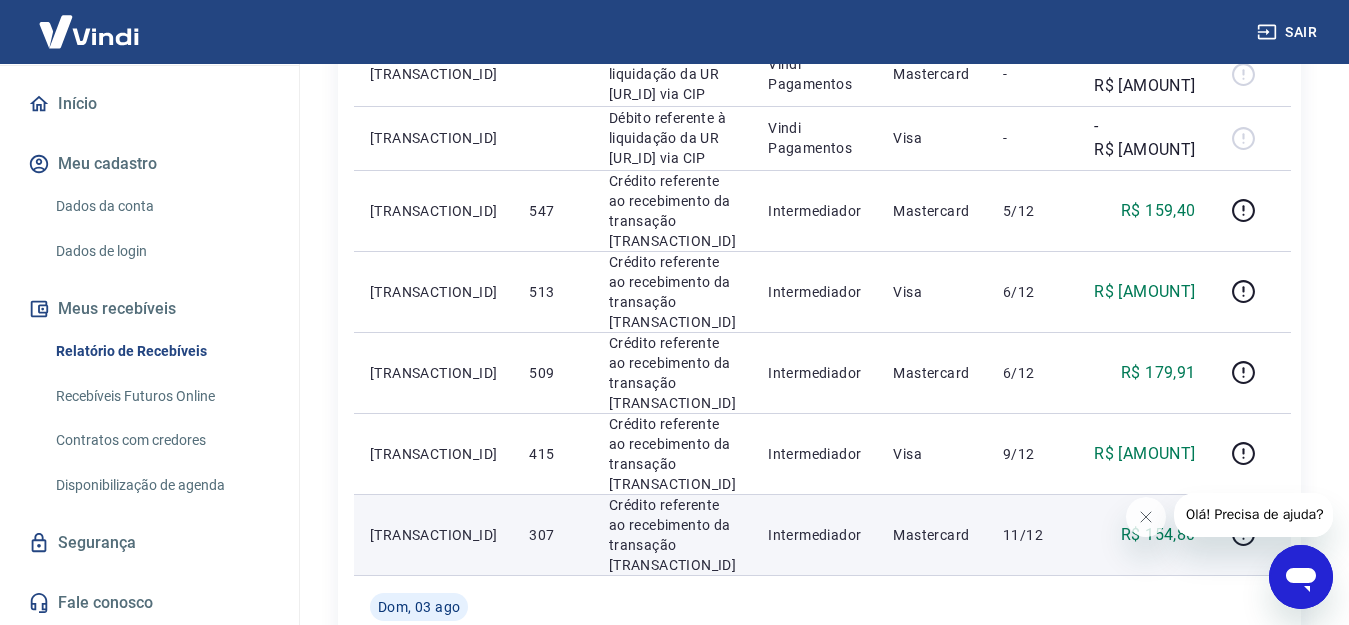 scroll, scrollTop: 1013, scrollLeft: 0, axis: vertical 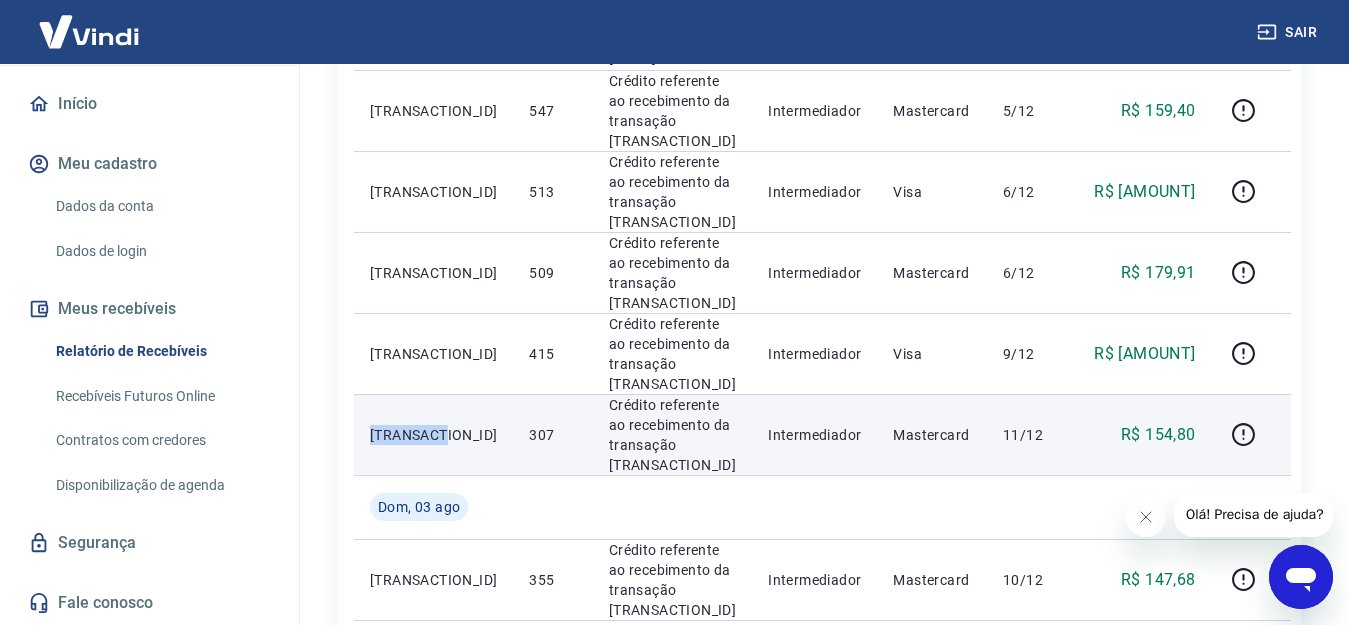 drag, startPoint x: 448, startPoint y: 324, endPoint x: 371, endPoint y: 327, distance: 77.05842 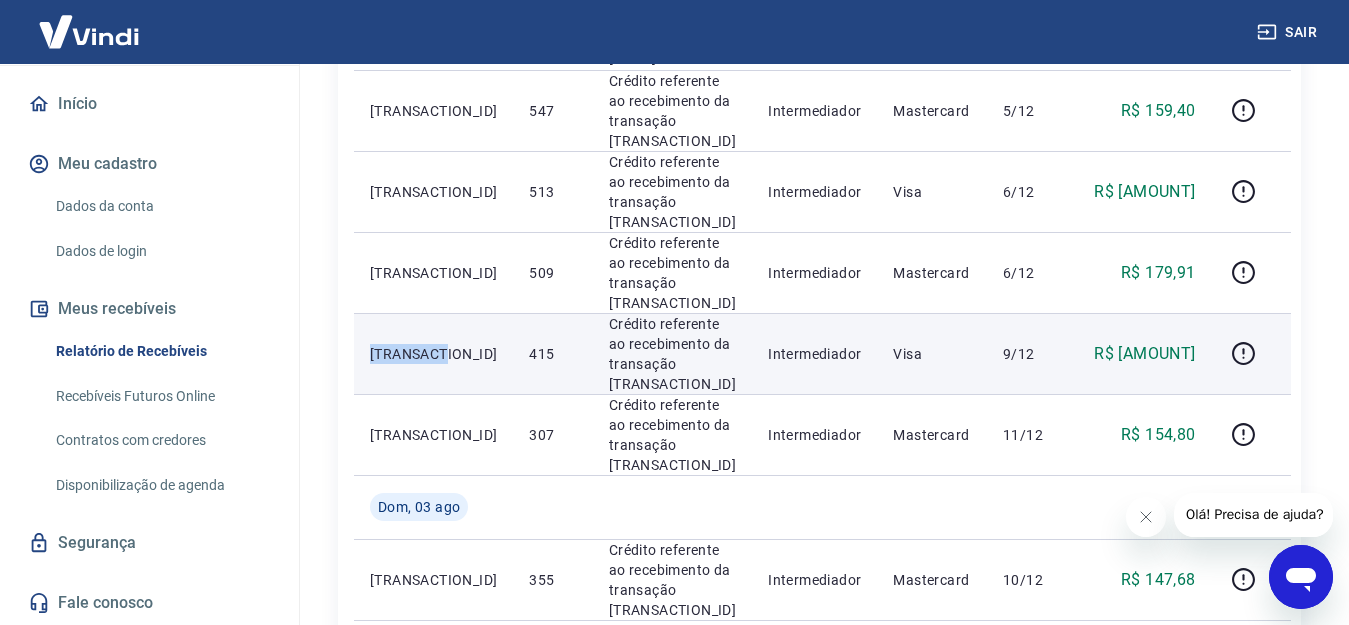 drag, startPoint x: 455, startPoint y: 258, endPoint x: 366, endPoint y: 251, distance: 89.27486 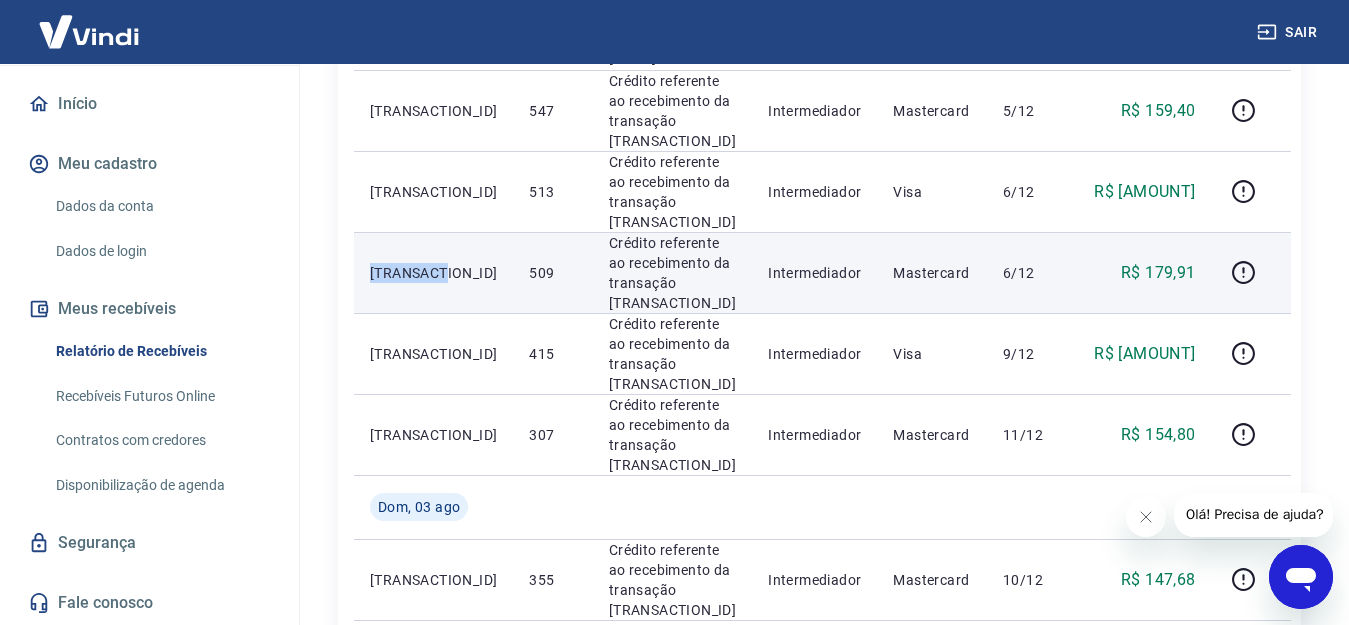 drag, startPoint x: 449, startPoint y: 194, endPoint x: 374, endPoint y: 200, distance: 75.23962 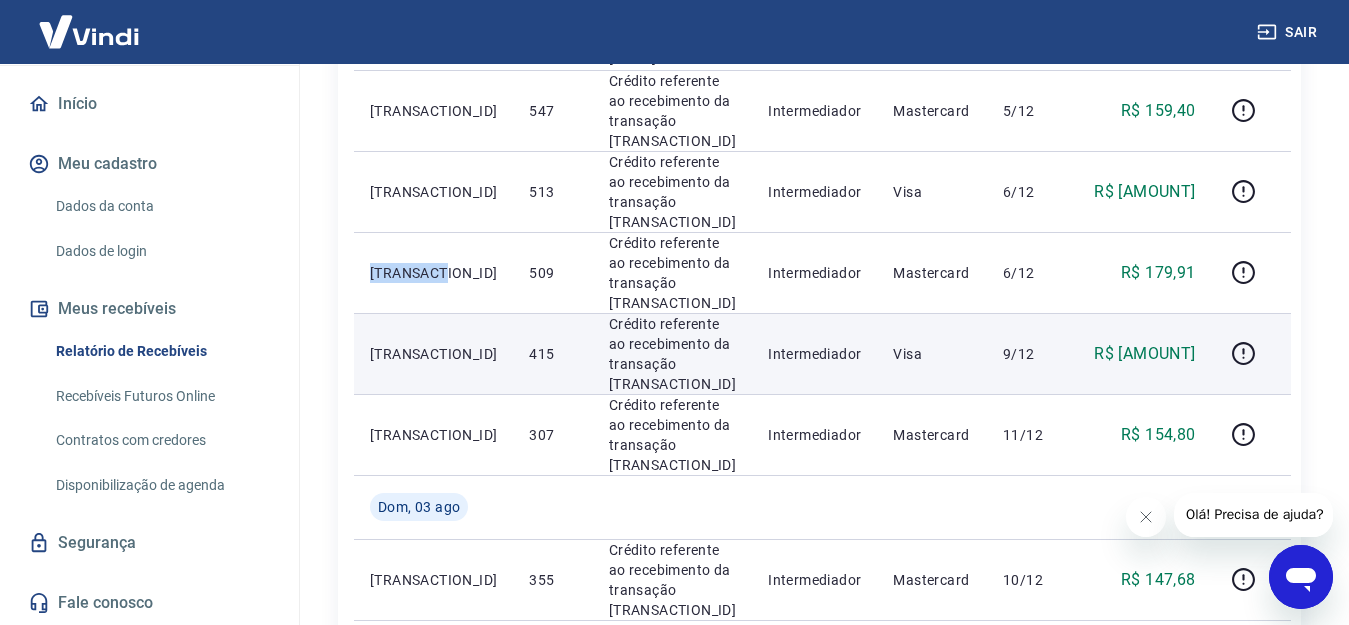 scroll, scrollTop: 913, scrollLeft: 0, axis: vertical 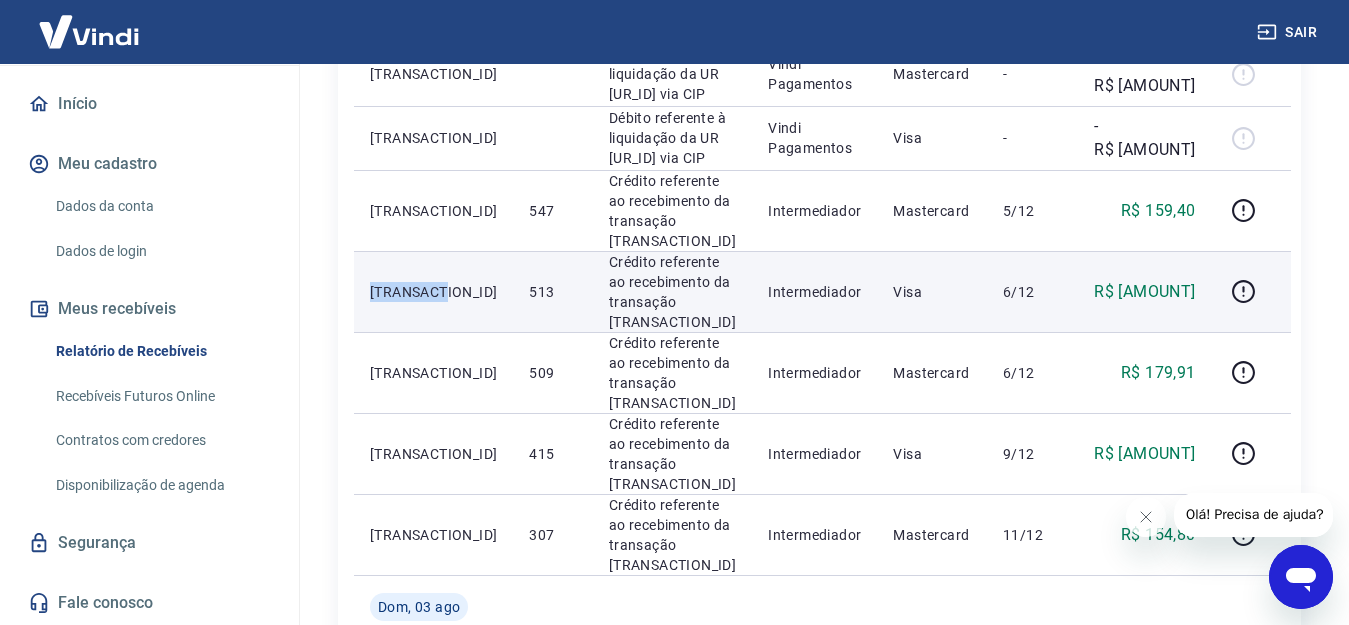 drag, startPoint x: 452, startPoint y: 230, endPoint x: 373, endPoint y: 236, distance: 79.22752 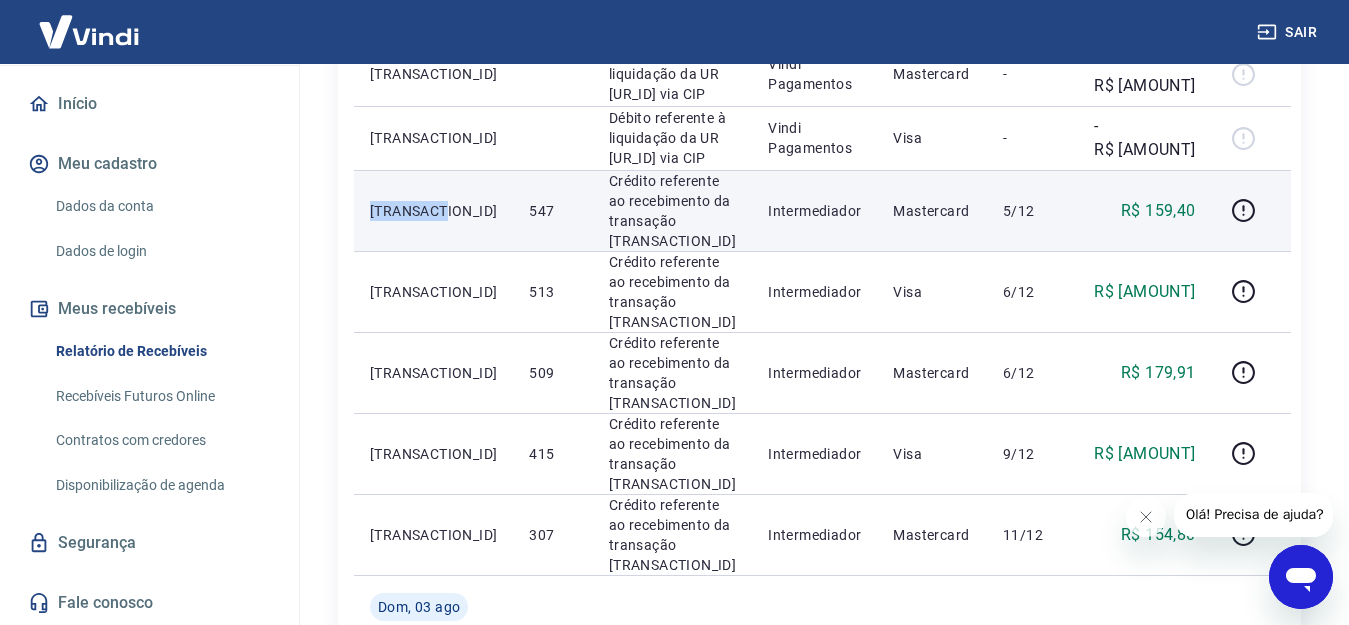 drag, startPoint x: 460, startPoint y: 164, endPoint x: 367, endPoint y: 164, distance: 93 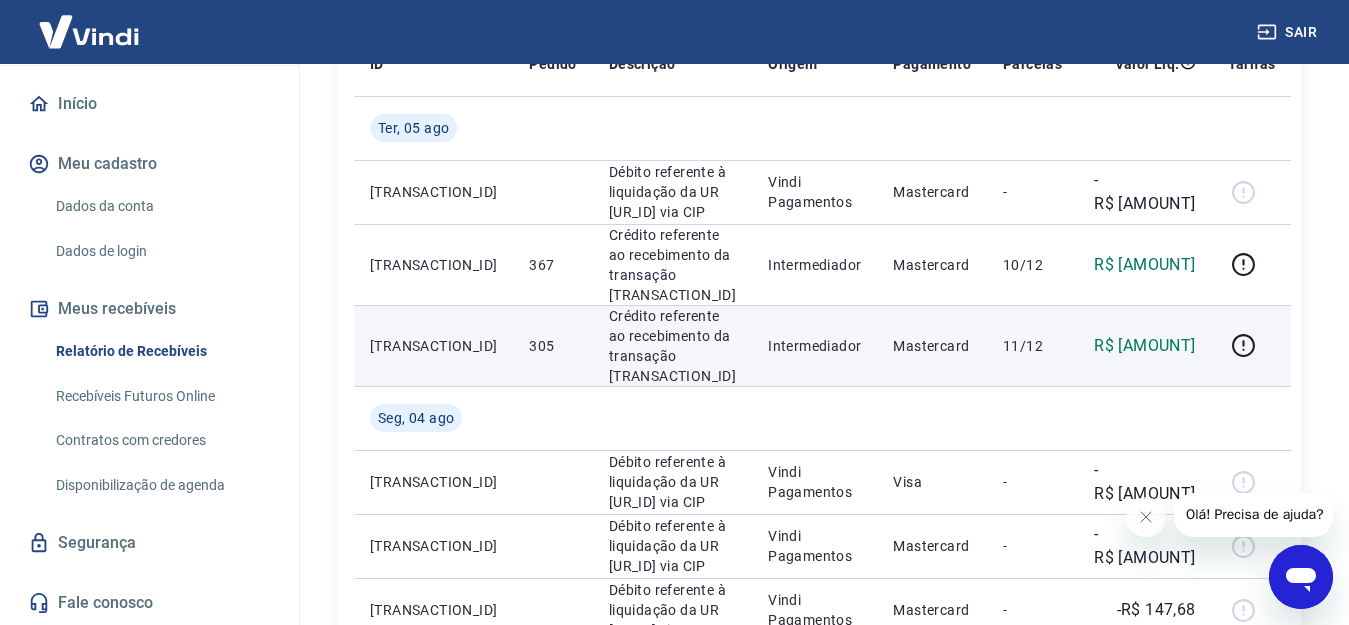 scroll, scrollTop: 213, scrollLeft: 0, axis: vertical 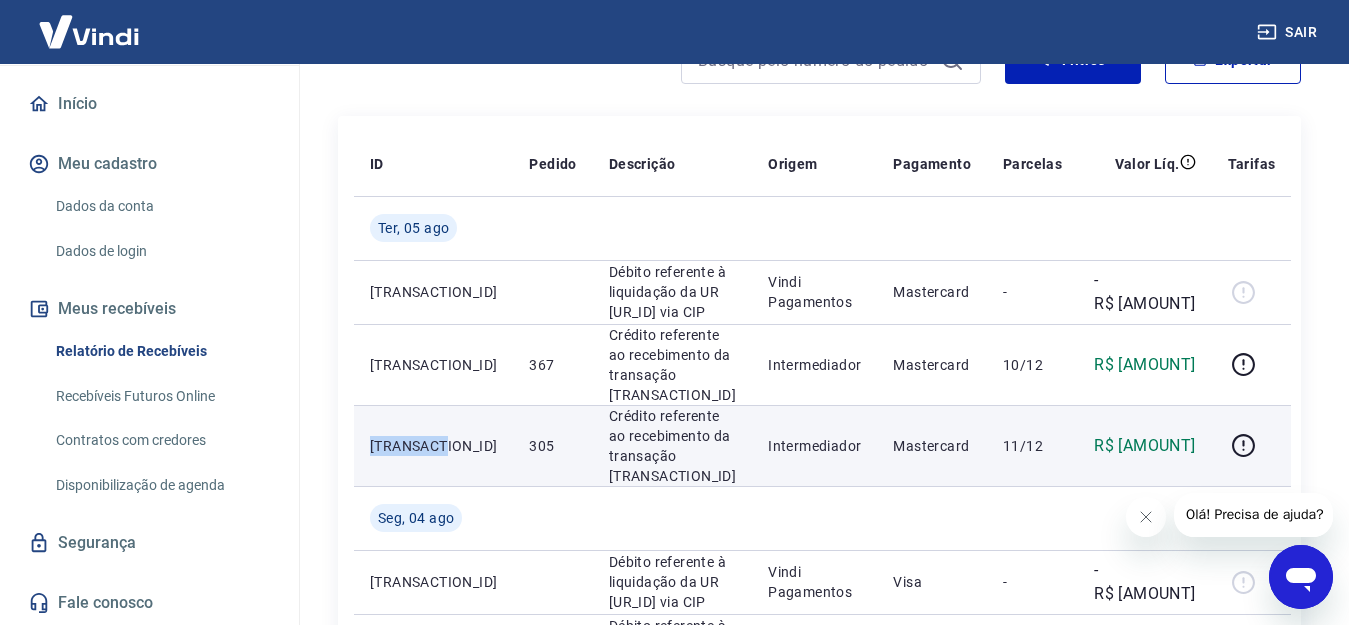 drag, startPoint x: 445, startPoint y: 414, endPoint x: 372, endPoint y: 417, distance: 73.061615 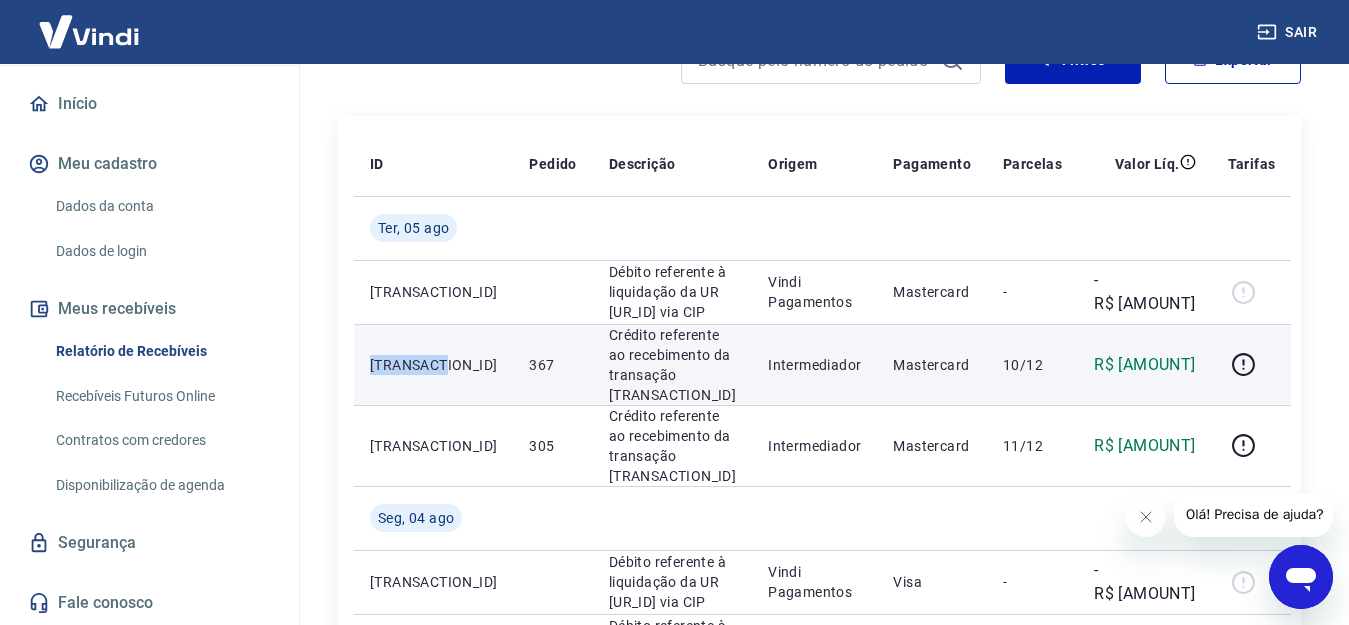 drag, startPoint x: 443, startPoint y: 352, endPoint x: 370, endPoint y: 352, distance: 73 